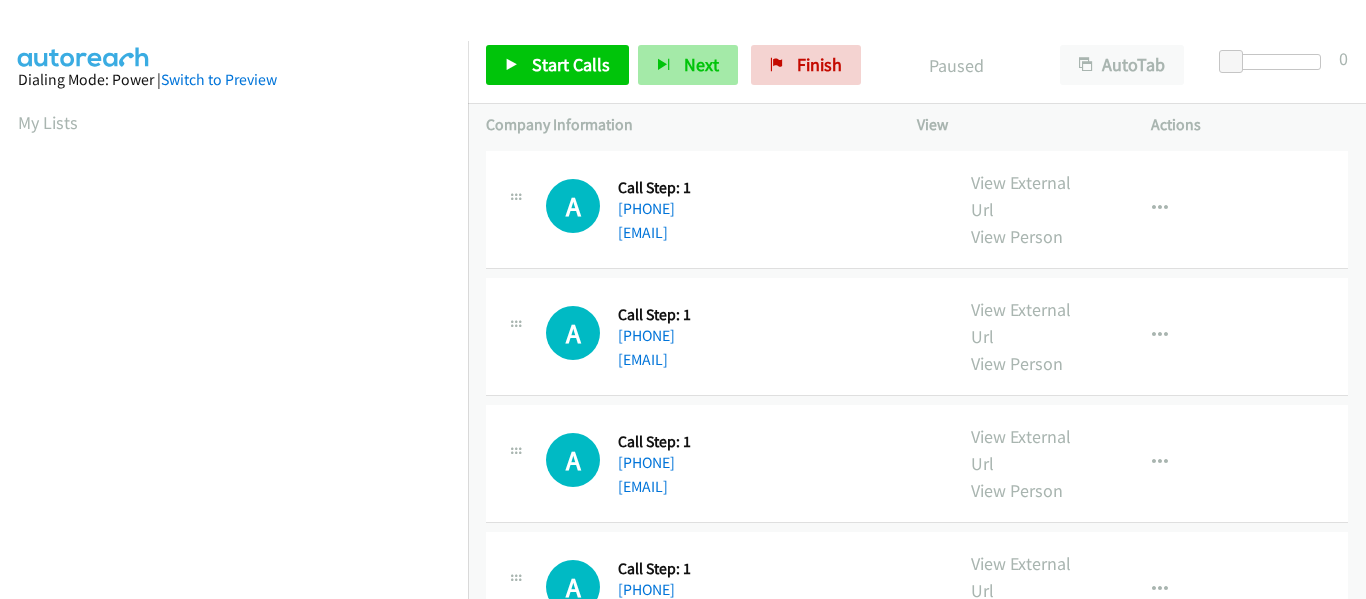 scroll, scrollTop: 0, scrollLeft: 0, axis: both 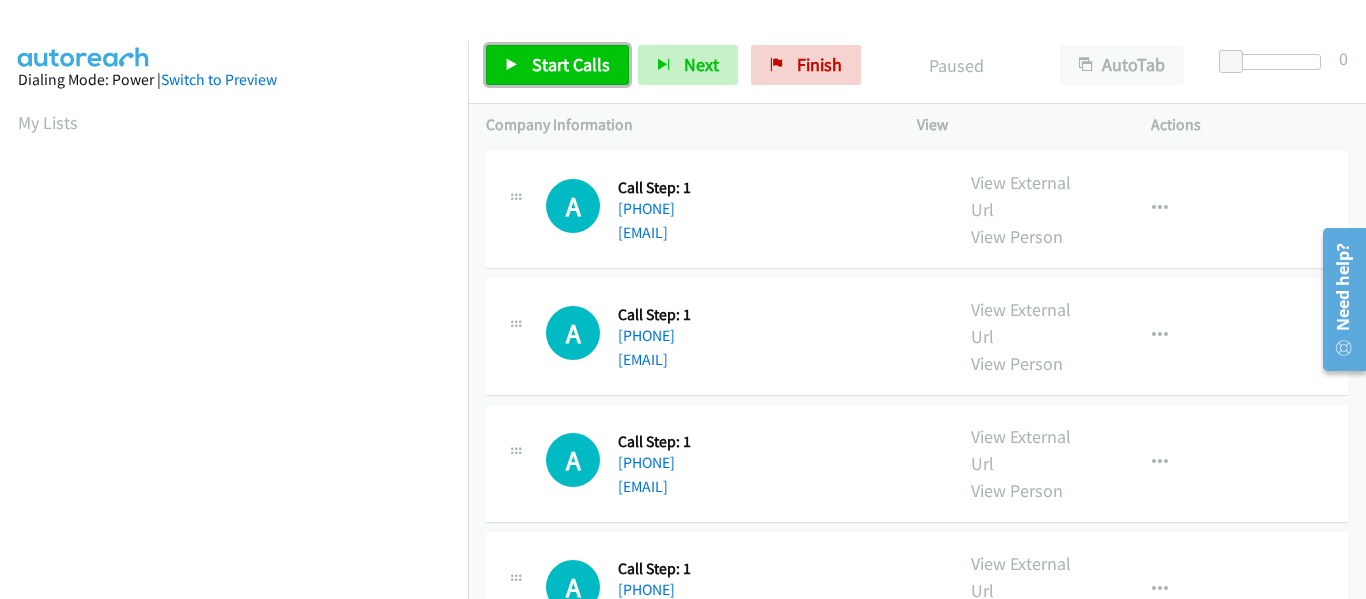click on "Start Calls" at bounding box center [571, 64] 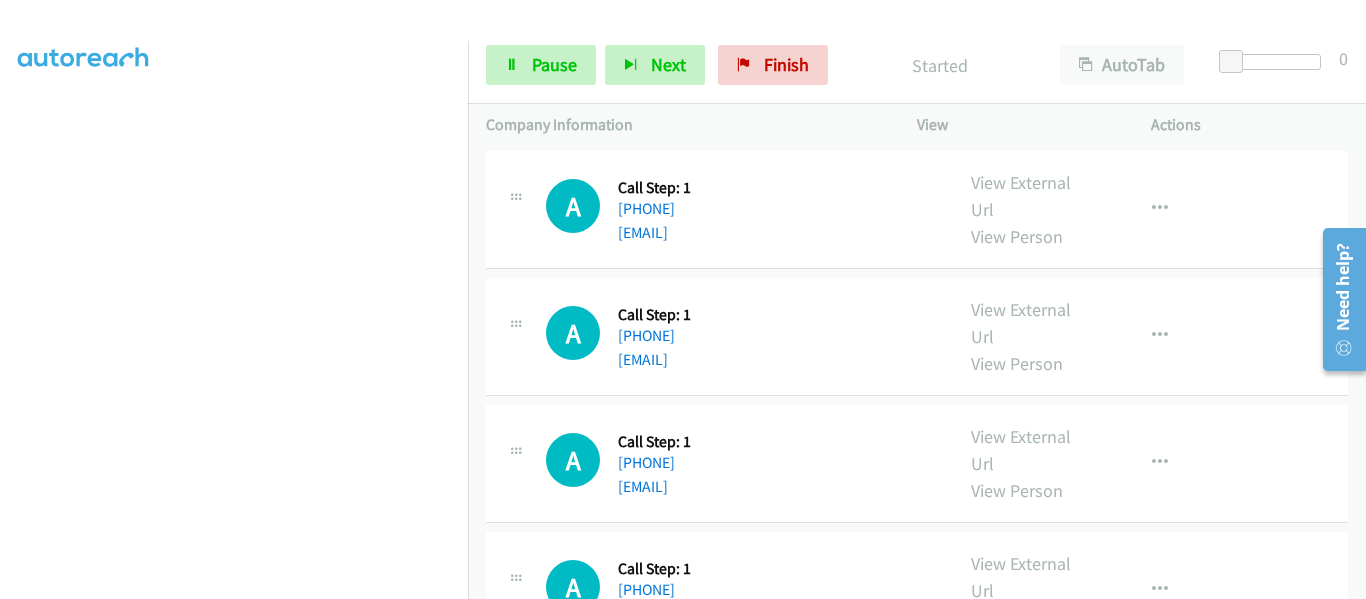 scroll, scrollTop: 522, scrollLeft: 0, axis: vertical 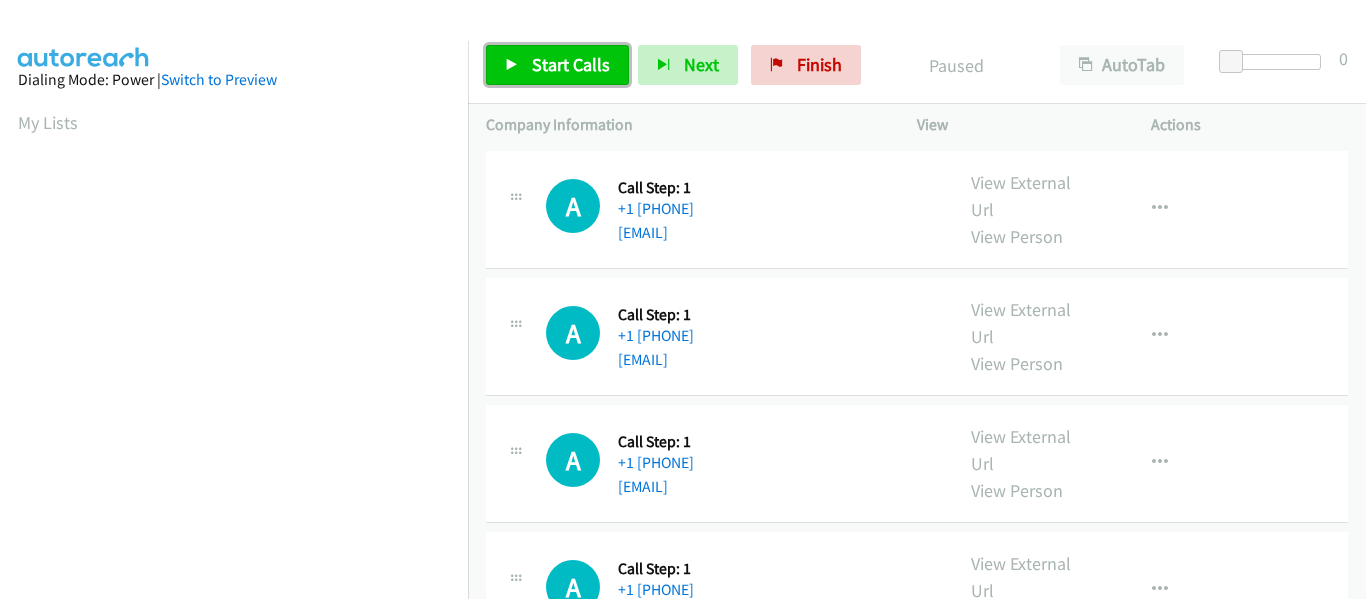 click on "Start Calls" at bounding box center (557, 65) 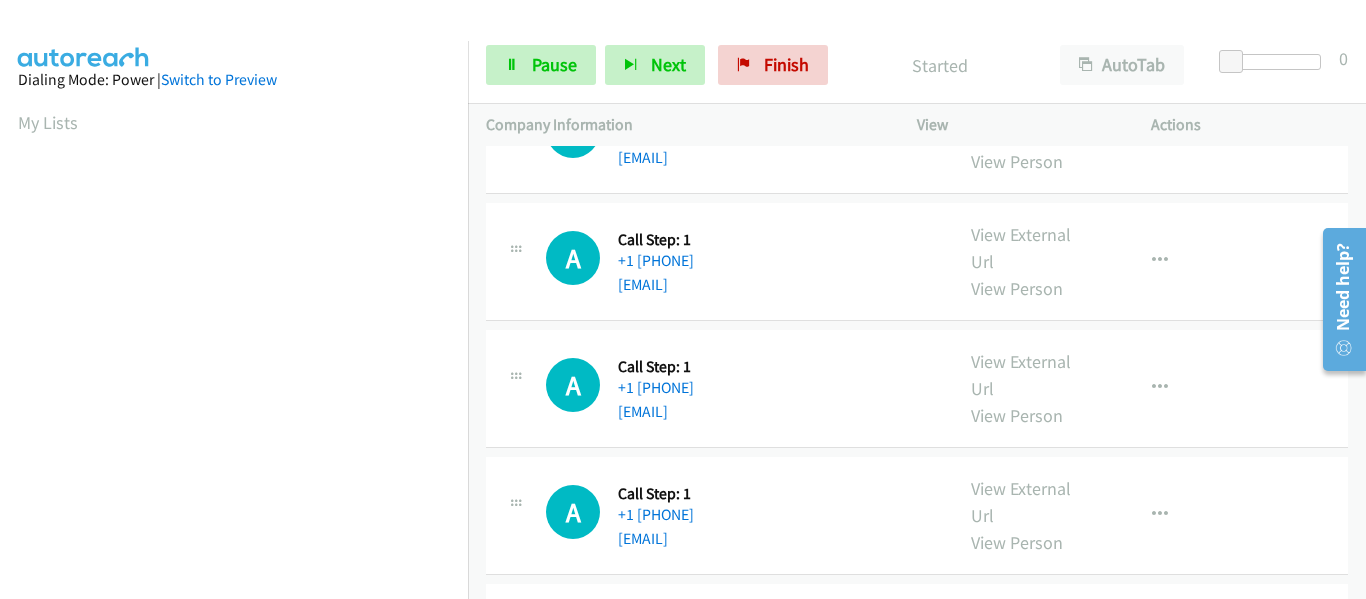 scroll, scrollTop: 400, scrollLeft: 0, axis: vertical 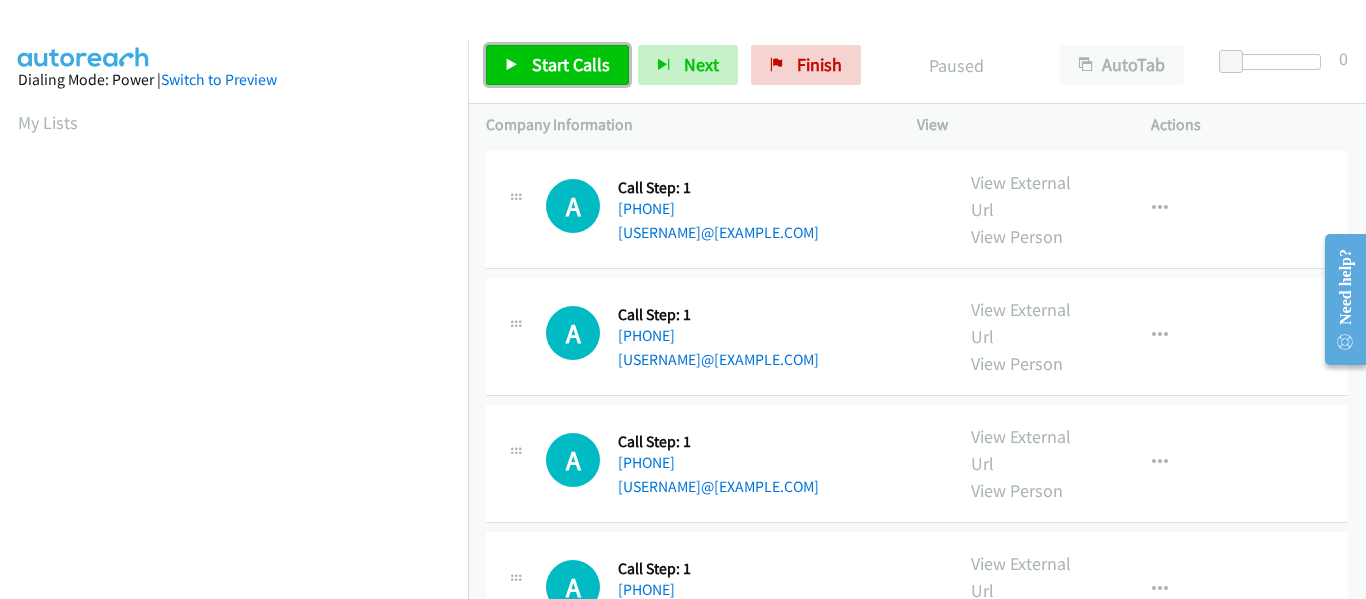 click on "Start Calls" at bounding box center [557, 65] 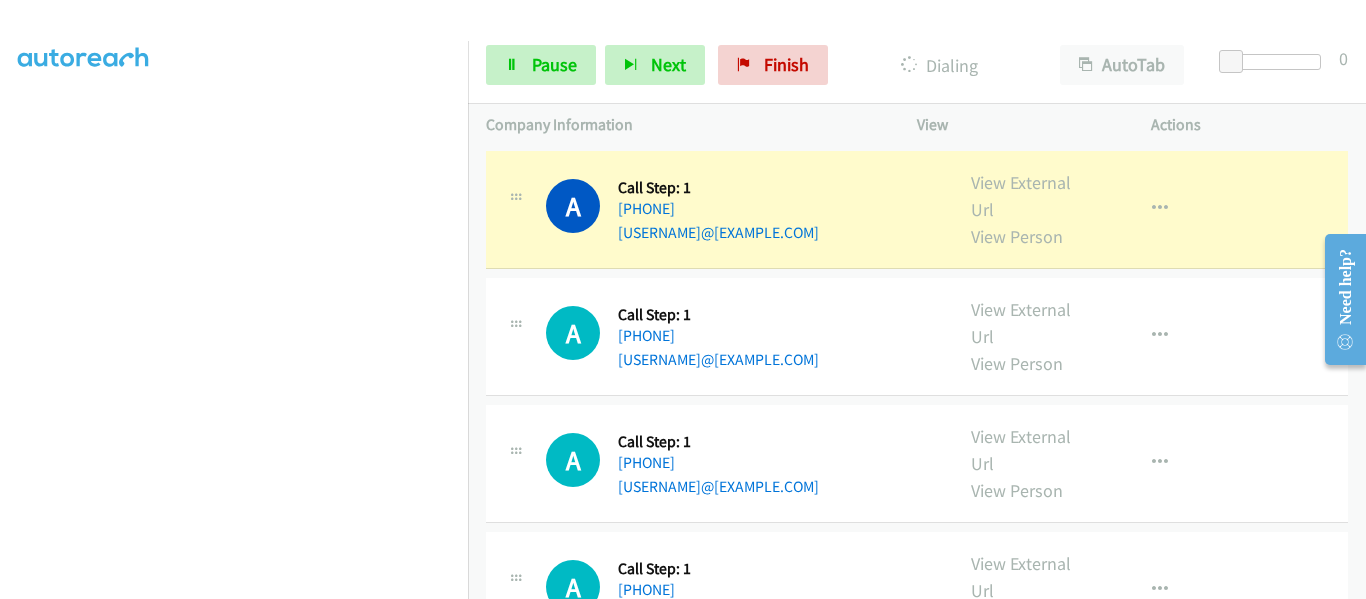 scroll, scrollTop: 522, scrollLeft: 0, axis: vertical 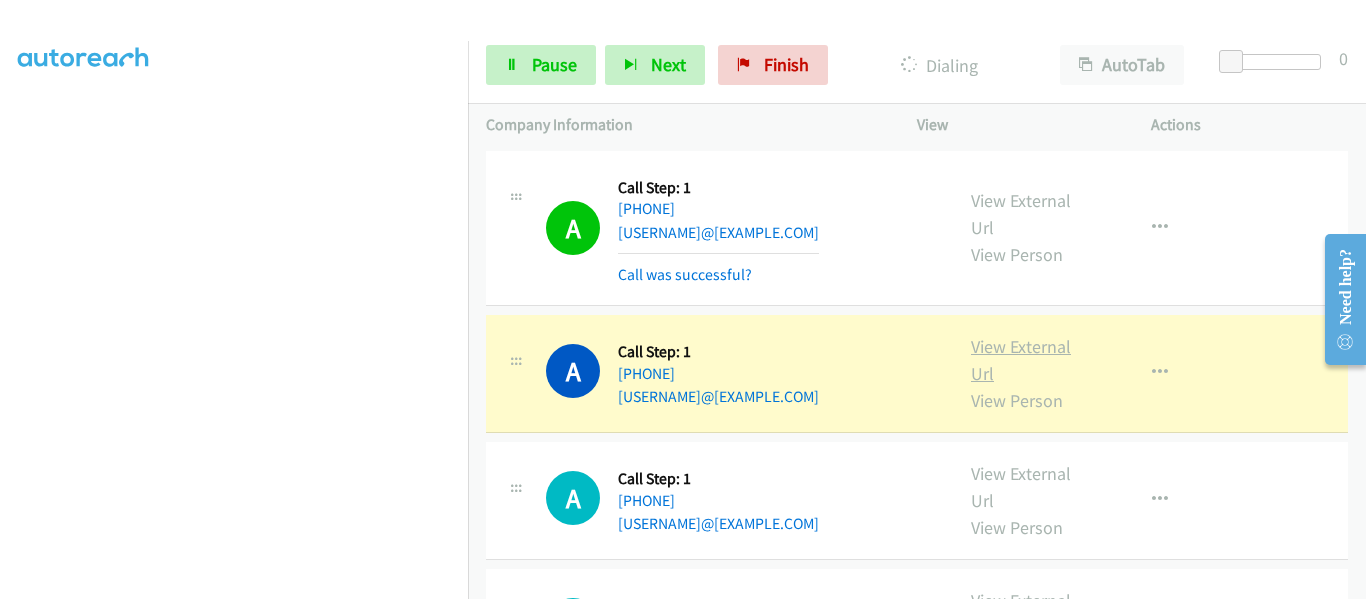 click on "View External Url" at bounding box center [1021, 360] 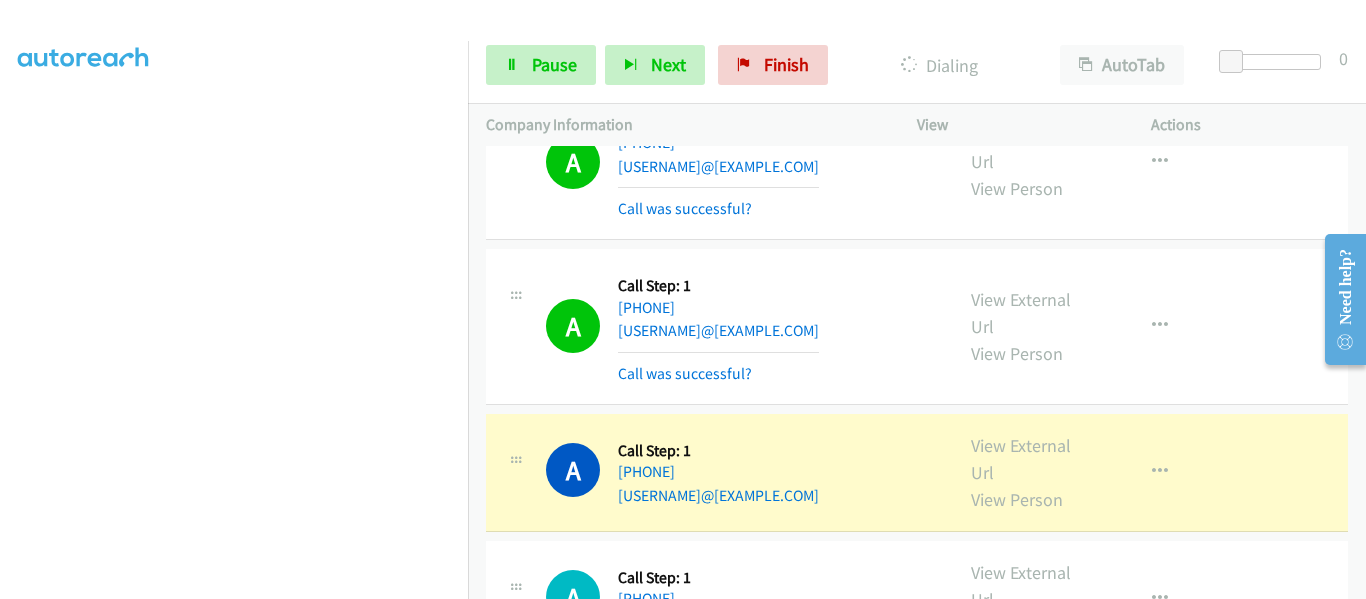 scroll, scrollTop: 200, scrollLeft: 0, axis: vertical 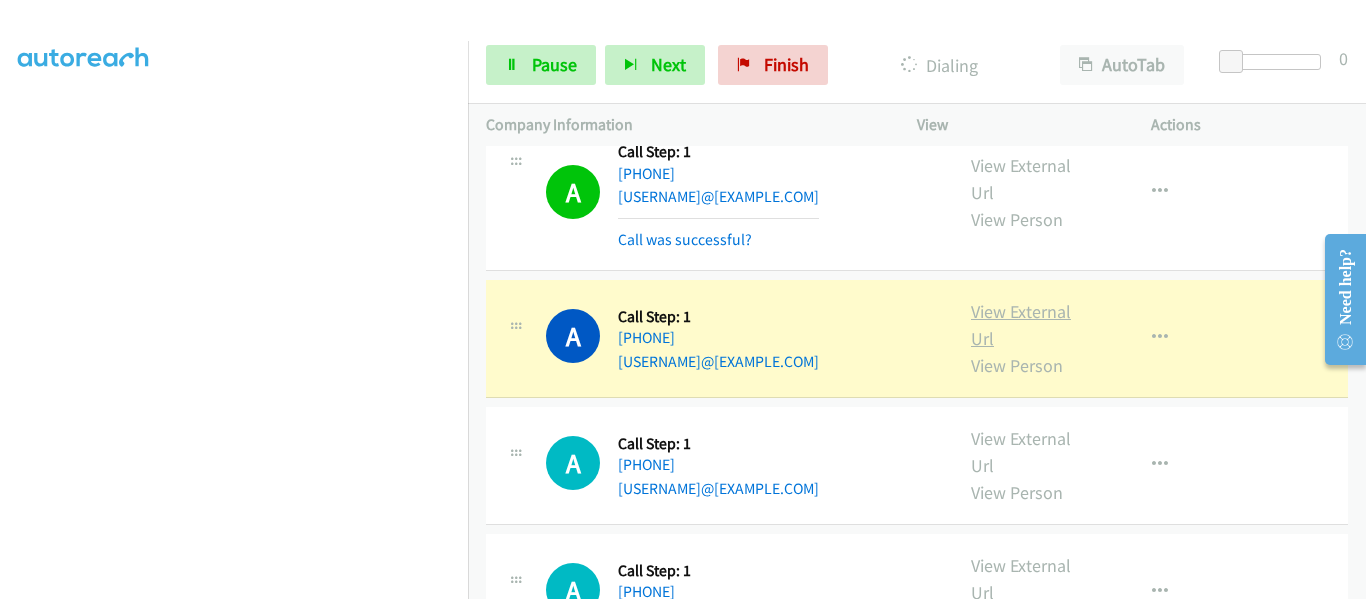 click on "View External Url" at bounding box center (1021, 325) 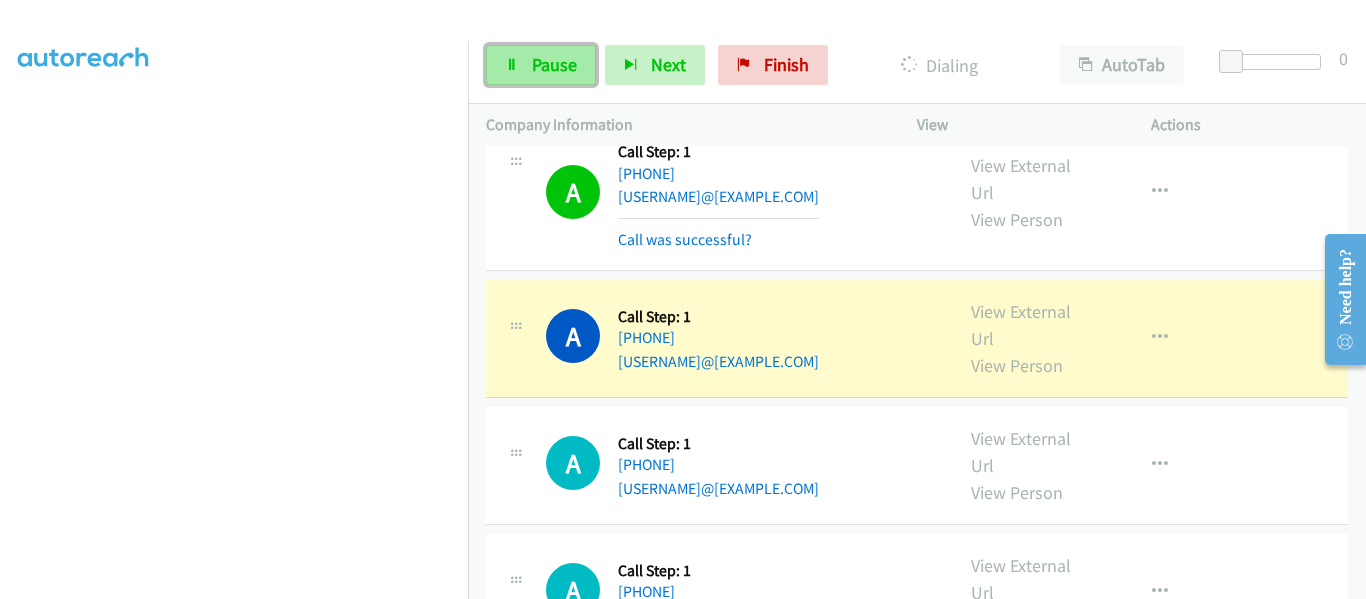 click on "Pause" at bounding box center [541, 65] 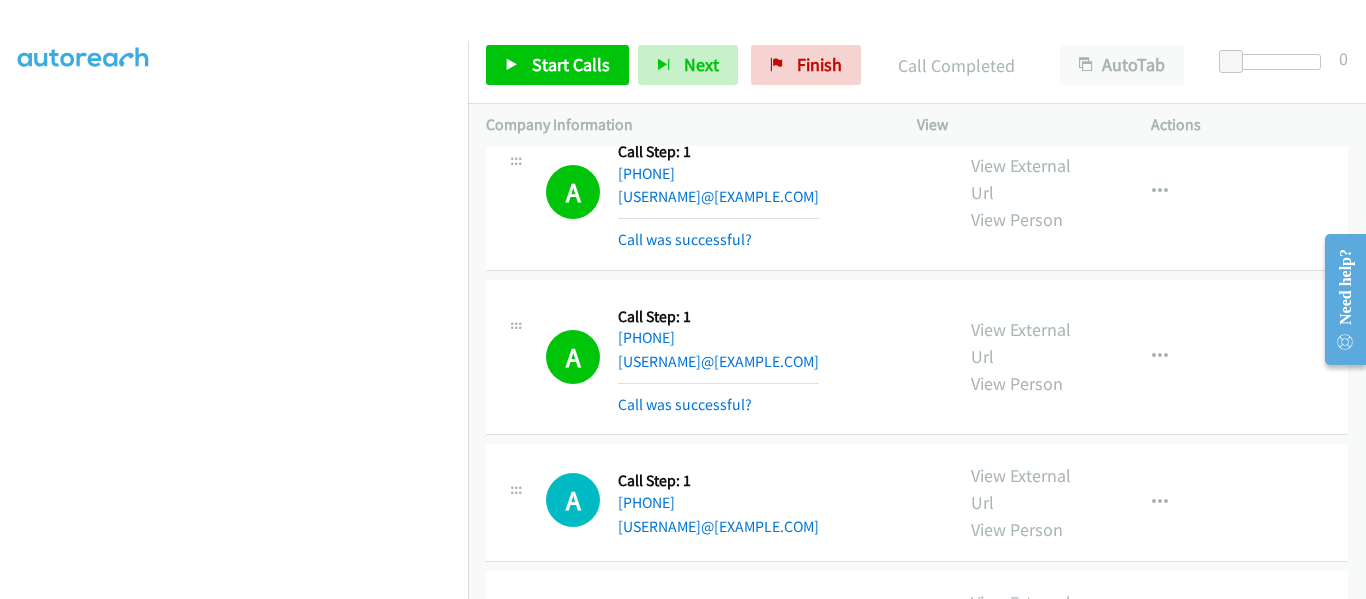 scroll, scrollTop: 222, scrollLeft: 0, axis: vertical 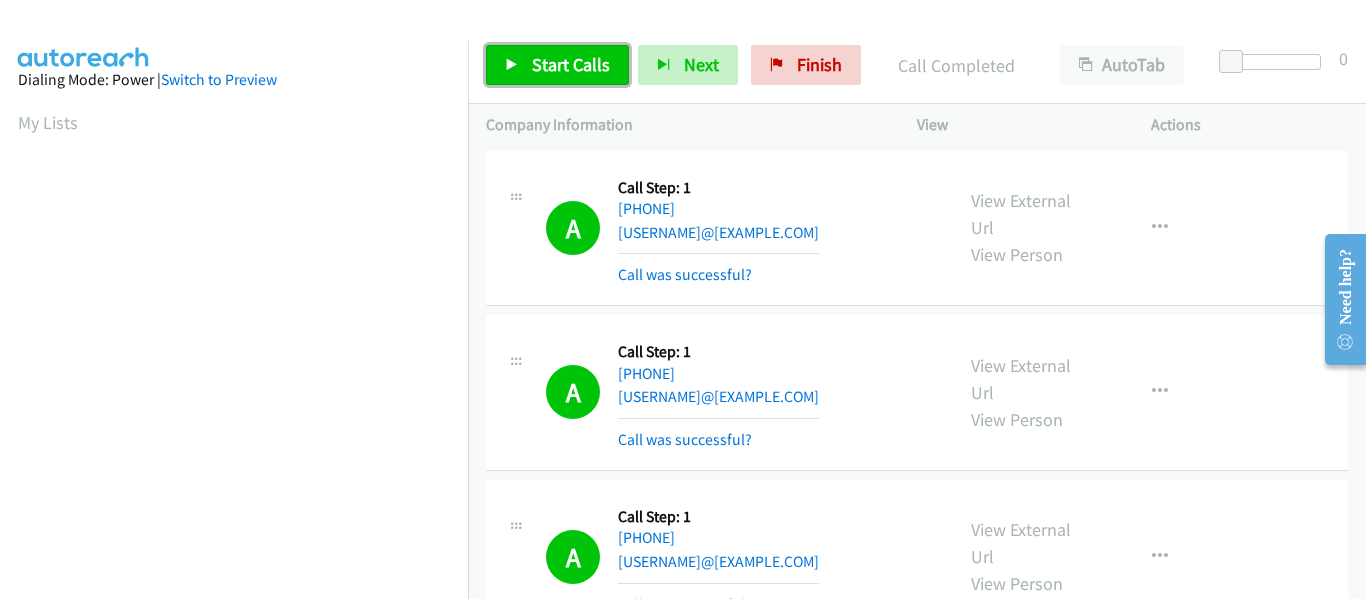 click at bounding box center [512, 66] 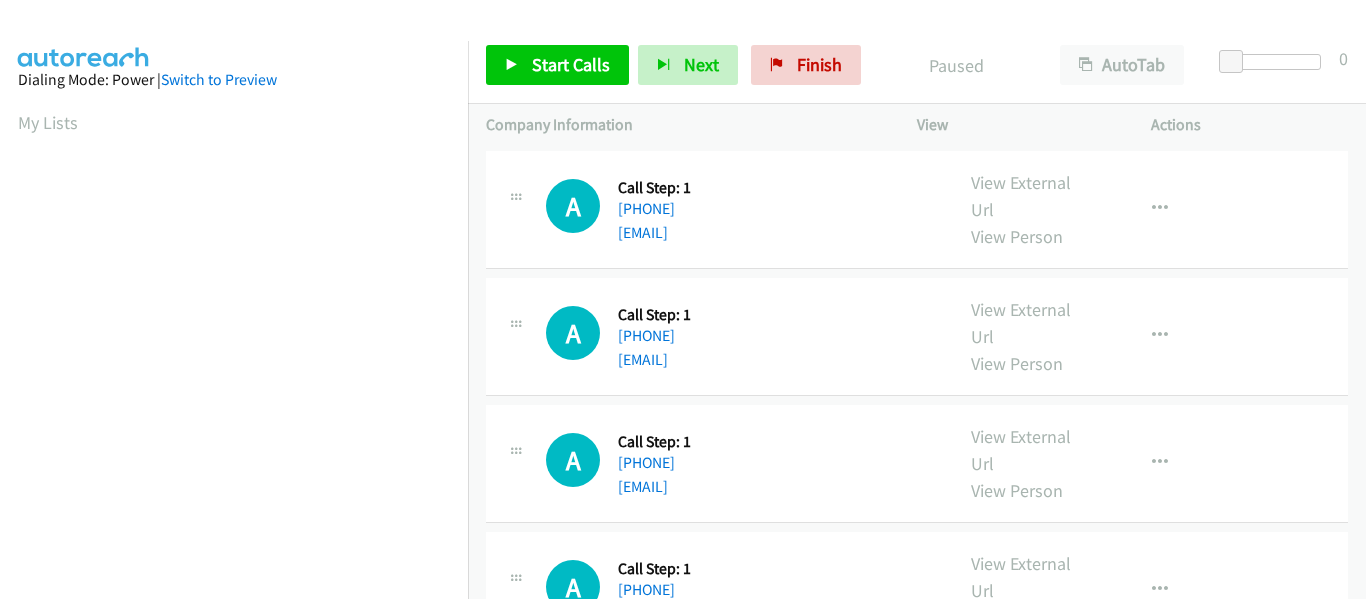 scroll, scrollTop: 0, scrollLeft: 0, axis: both 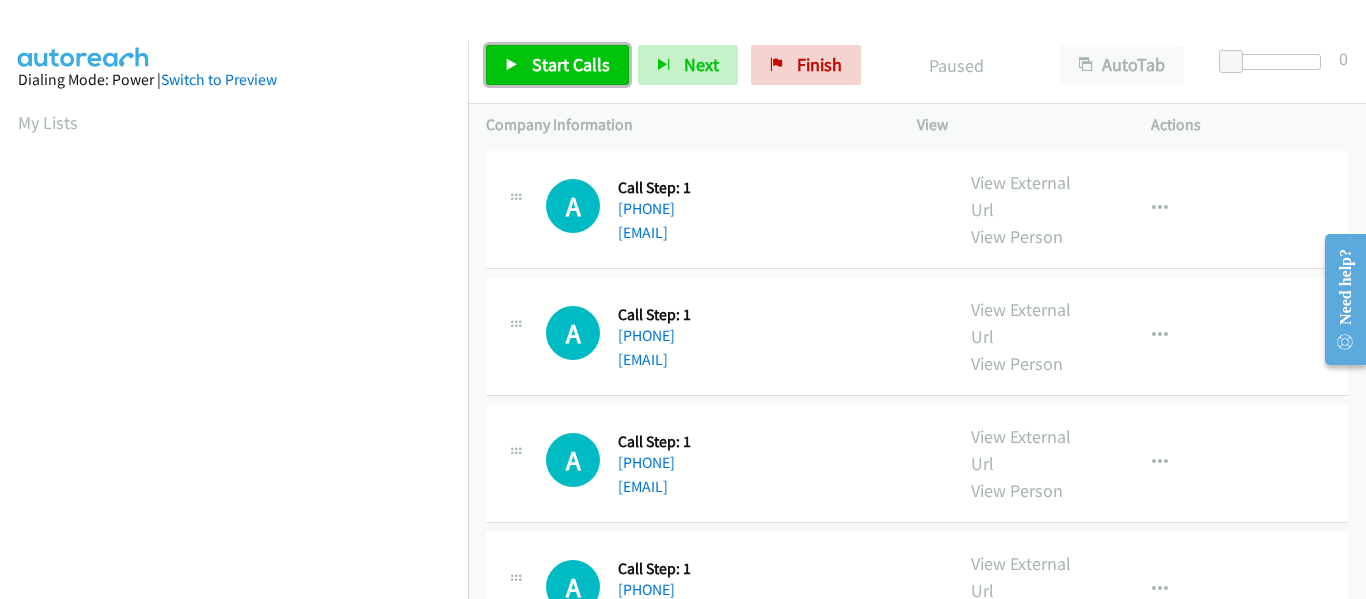 click on "Start Calls" at bounding box center (557, 65) 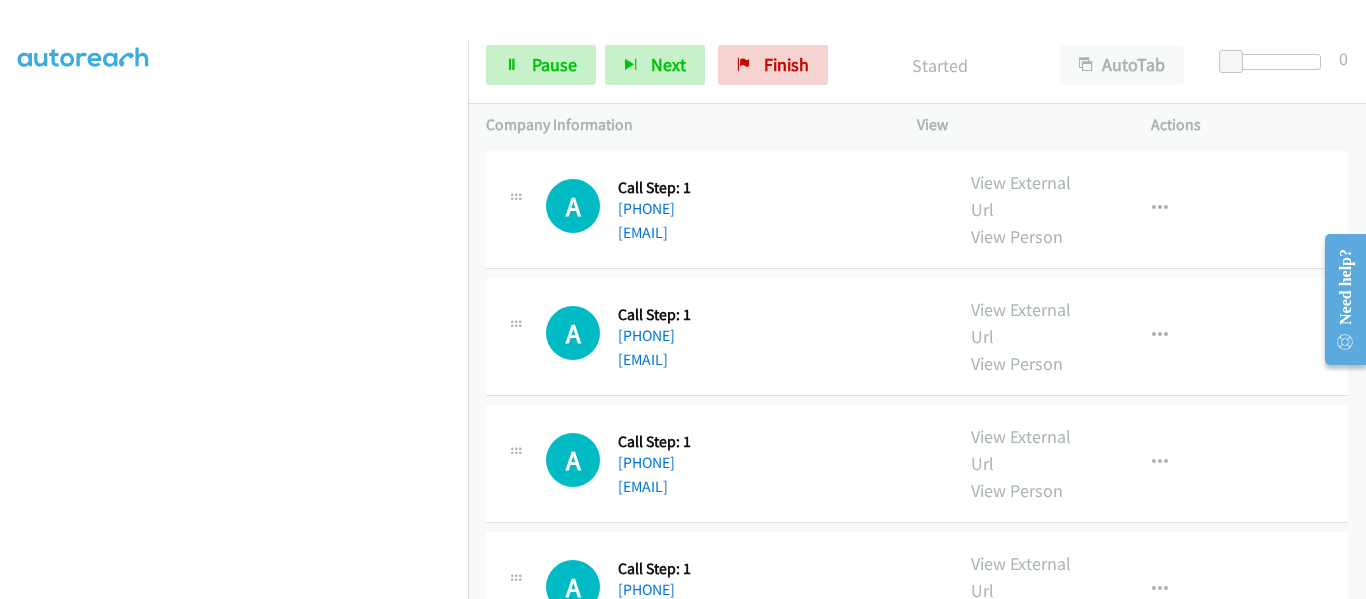 scroll, scrollTop: 522, scrollLeft: 0, axis: vertical 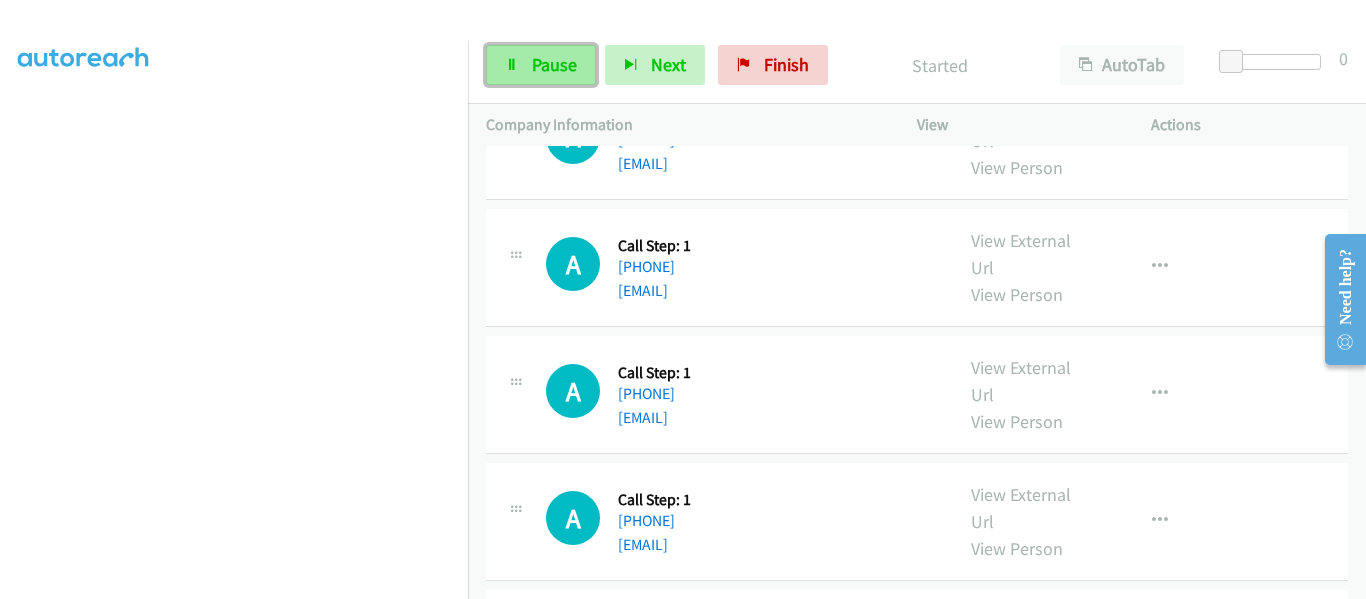 click on "Pause" at bounding box center [541, 65] 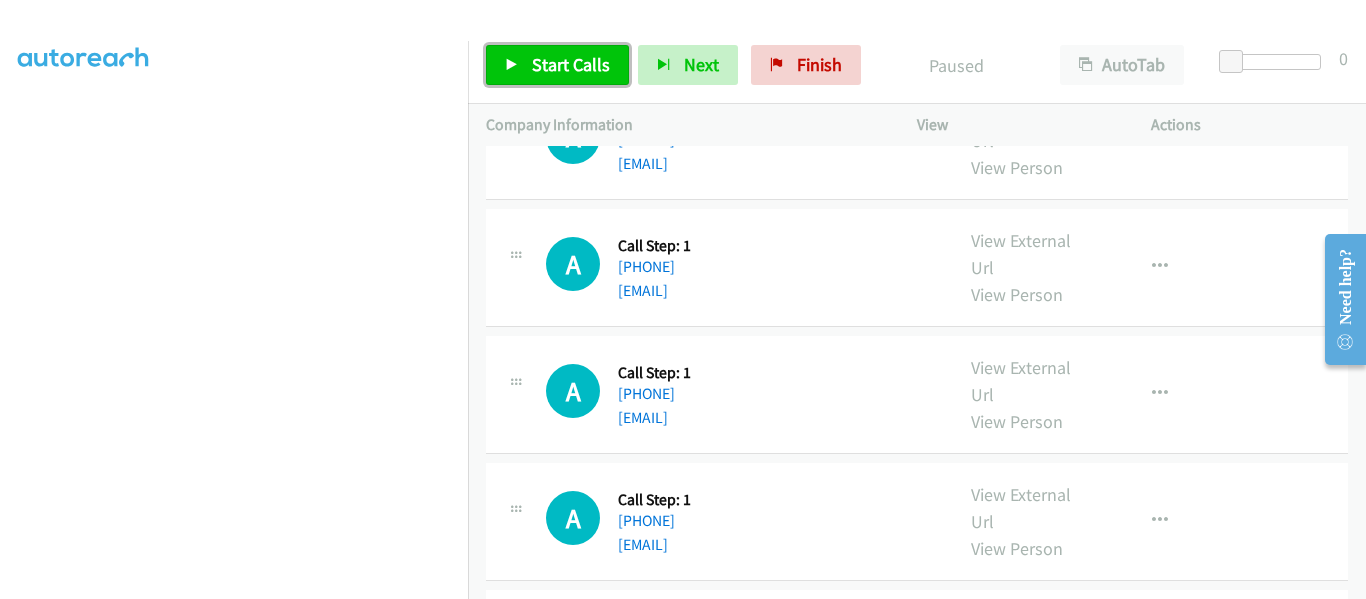 click on "Start Calls" at bounding box center [557, 65] 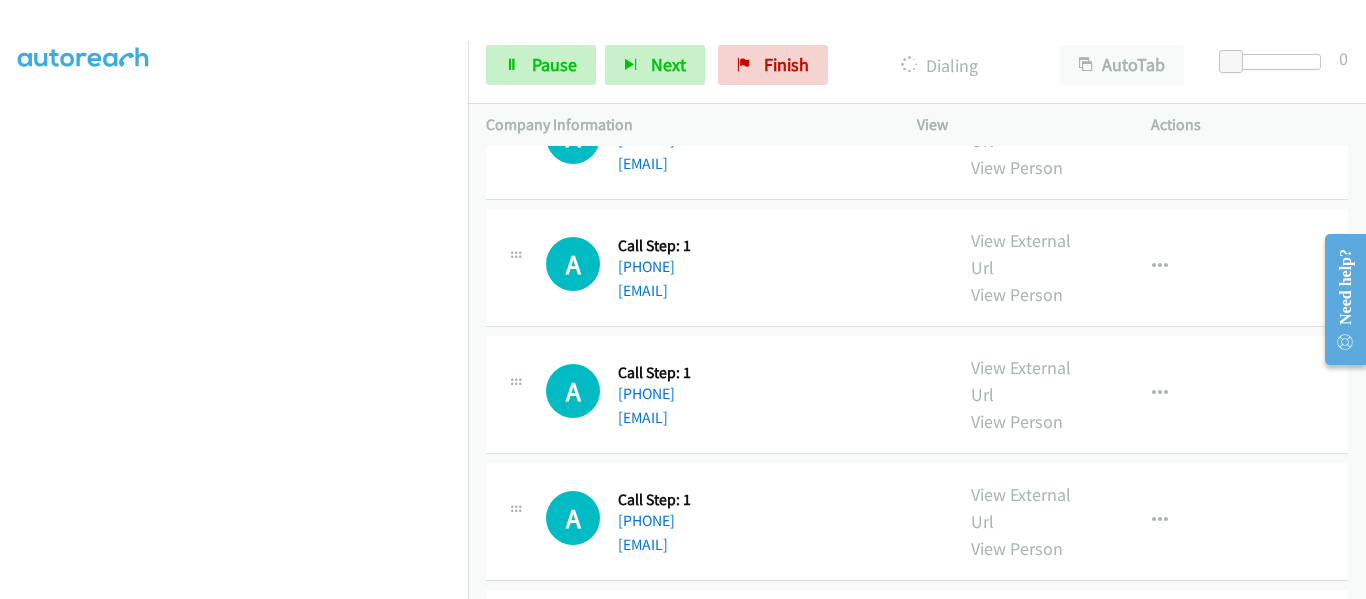 scroll, scrollTop: 0, scrollLeft: 0, axis: both 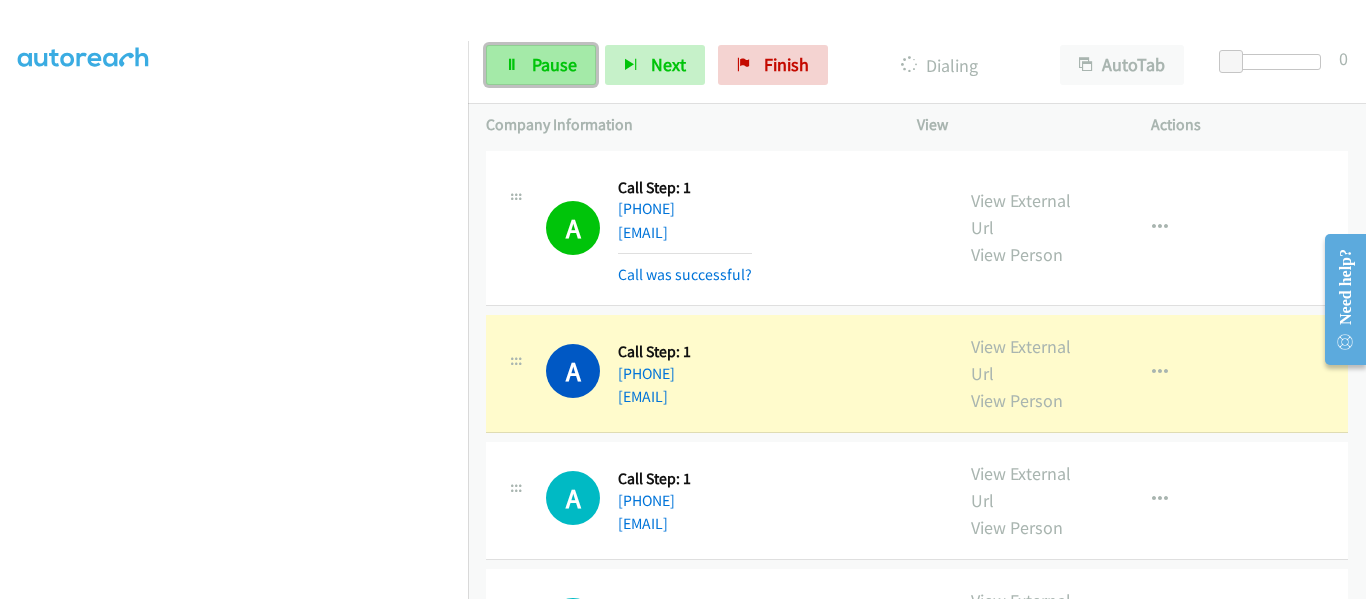 click on "Pause" at bounding box center (554, 64) 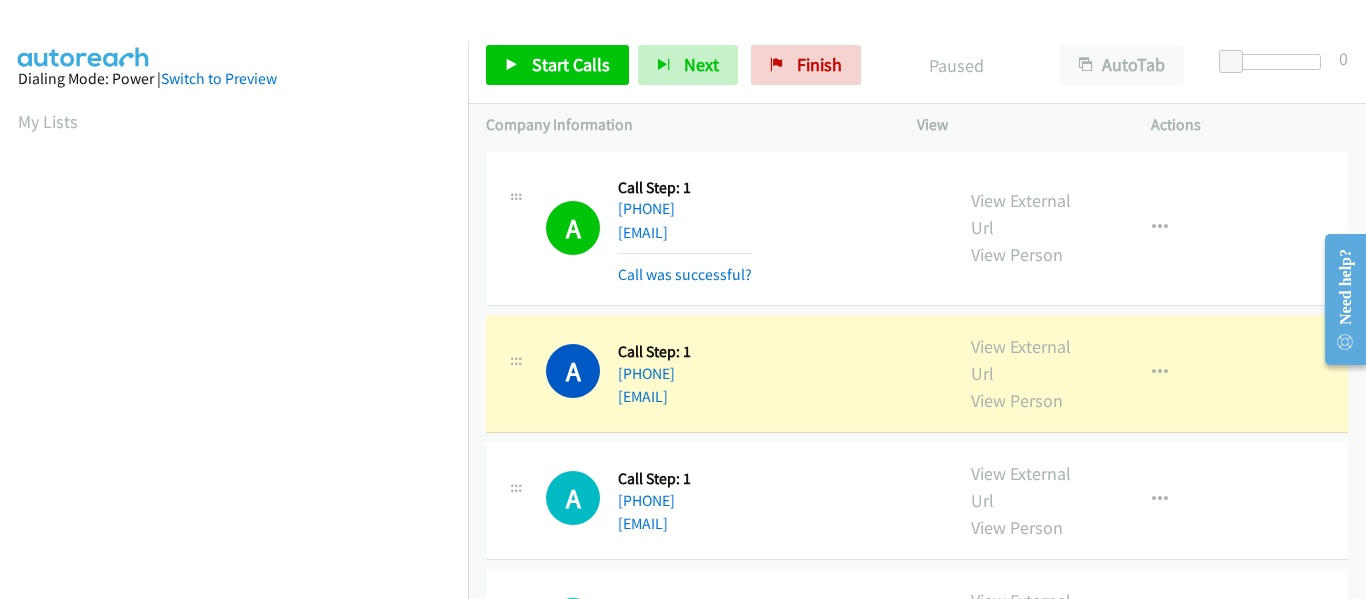 scroll, scrollTop: 0, scrollLeft: 0, axis: both 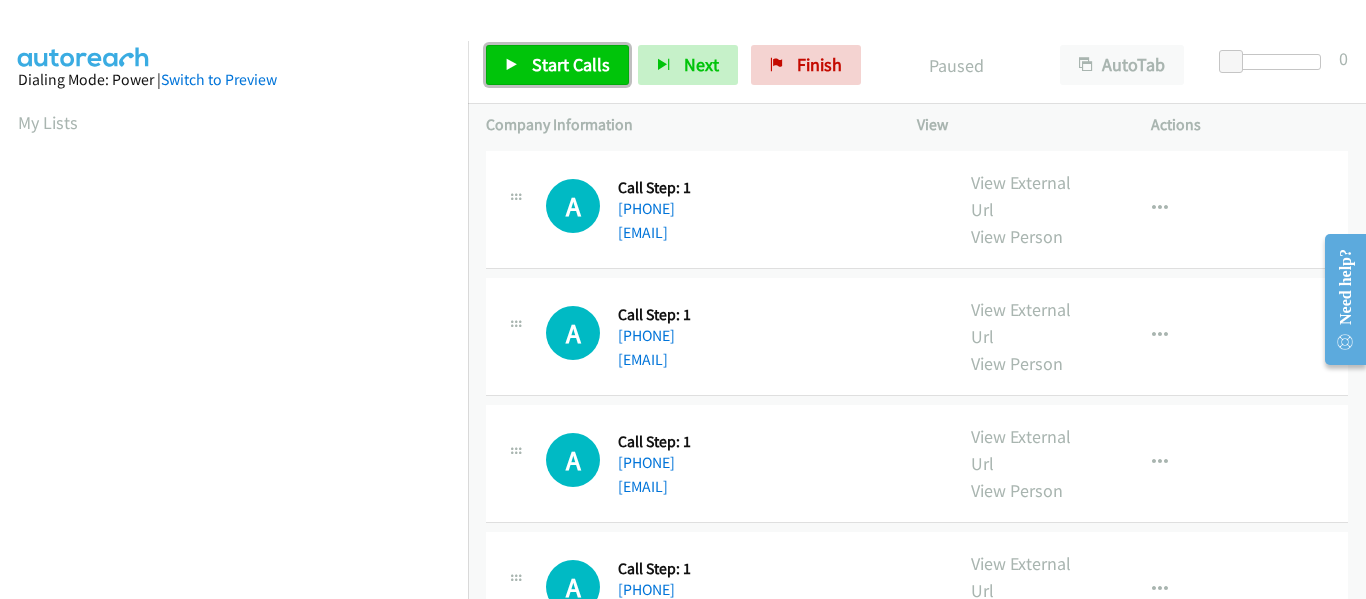 click on "Start Calls" at bounding box center [557, 65] 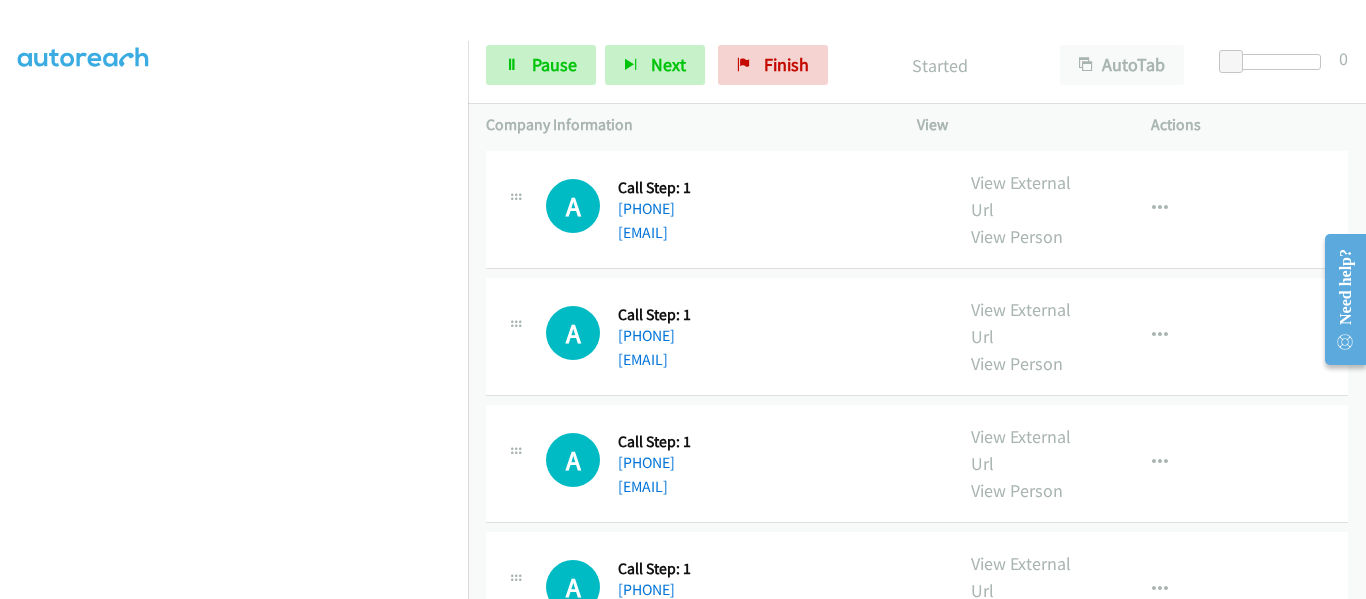 scroll, scrollTop: 522, scrollLeft: 0, axis: vertical 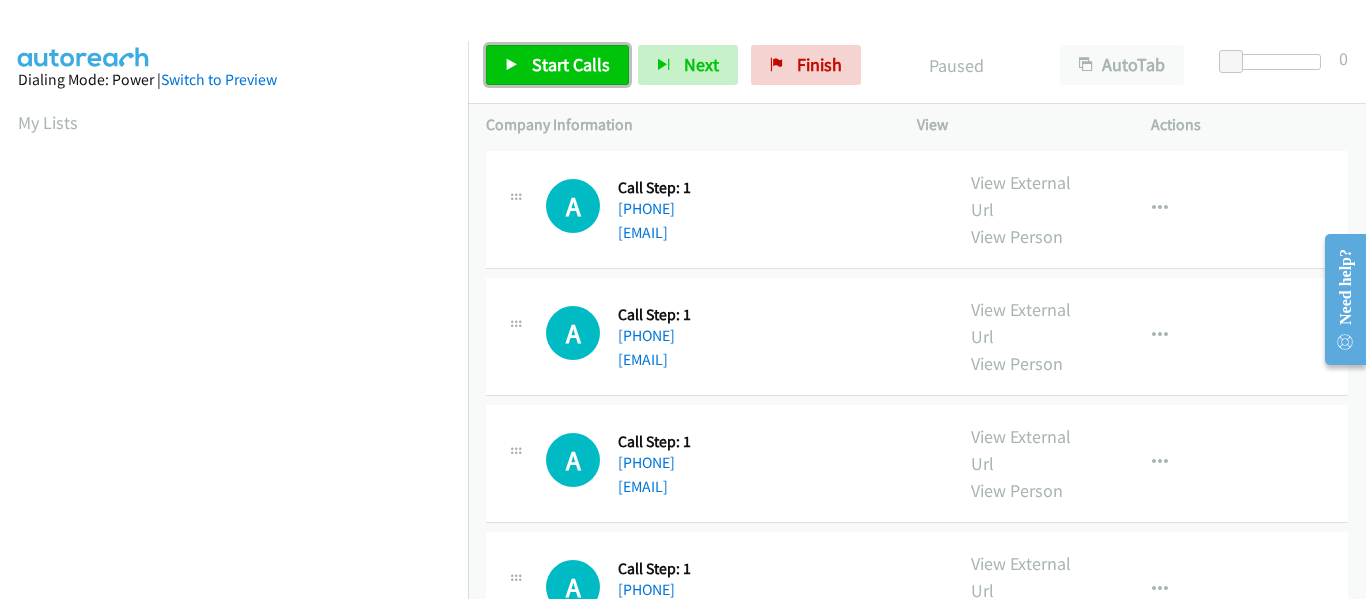 click on "Start Calls" at bounding box center [557, 65] 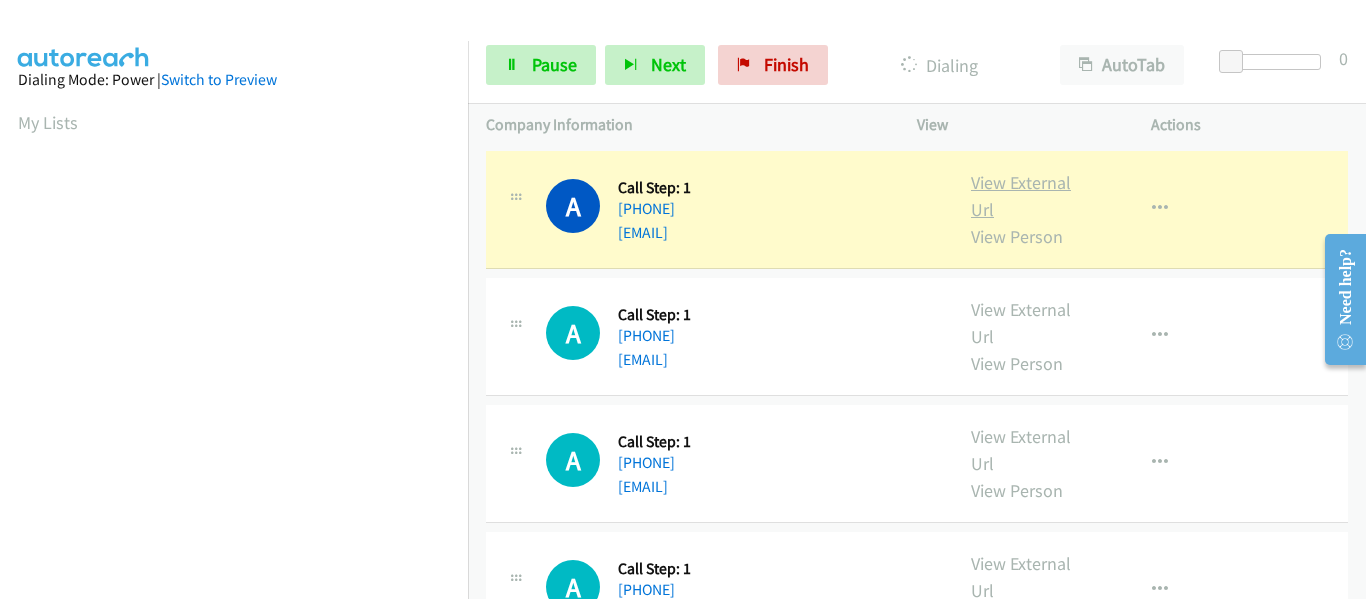 click on "View External Url" at bounding box center [1021, 196] 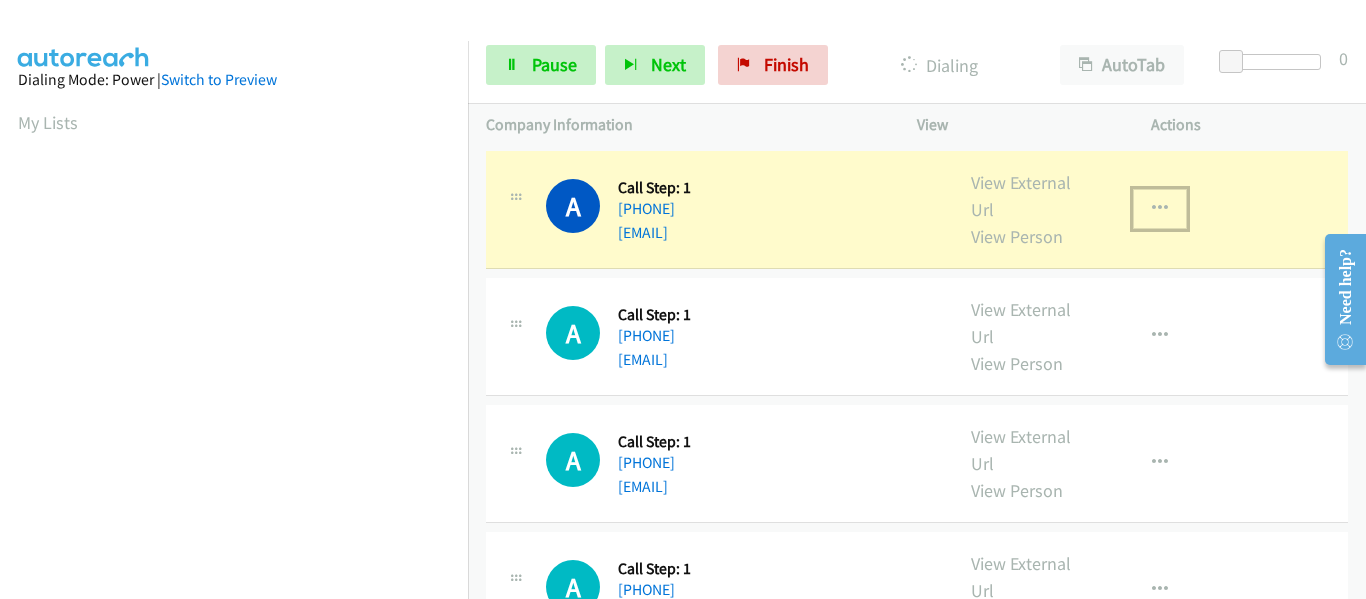 click at bounding box center [1160, 209] 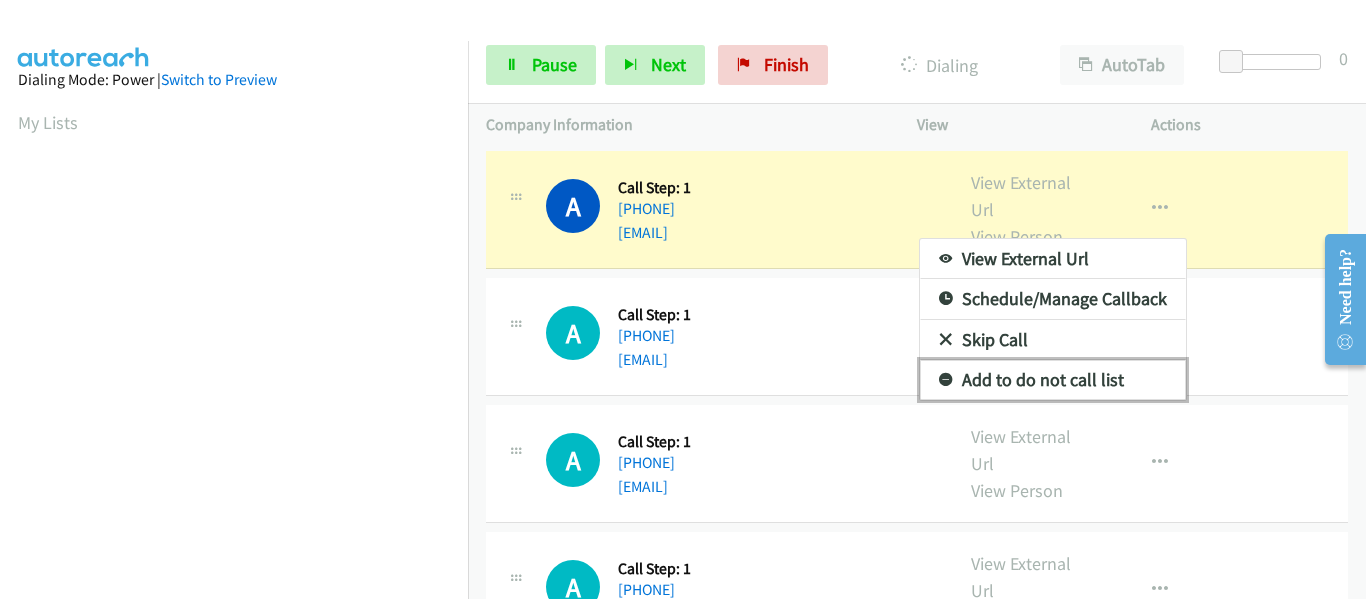 click on "Add to do not call list" at bounding box center (1053, 380) 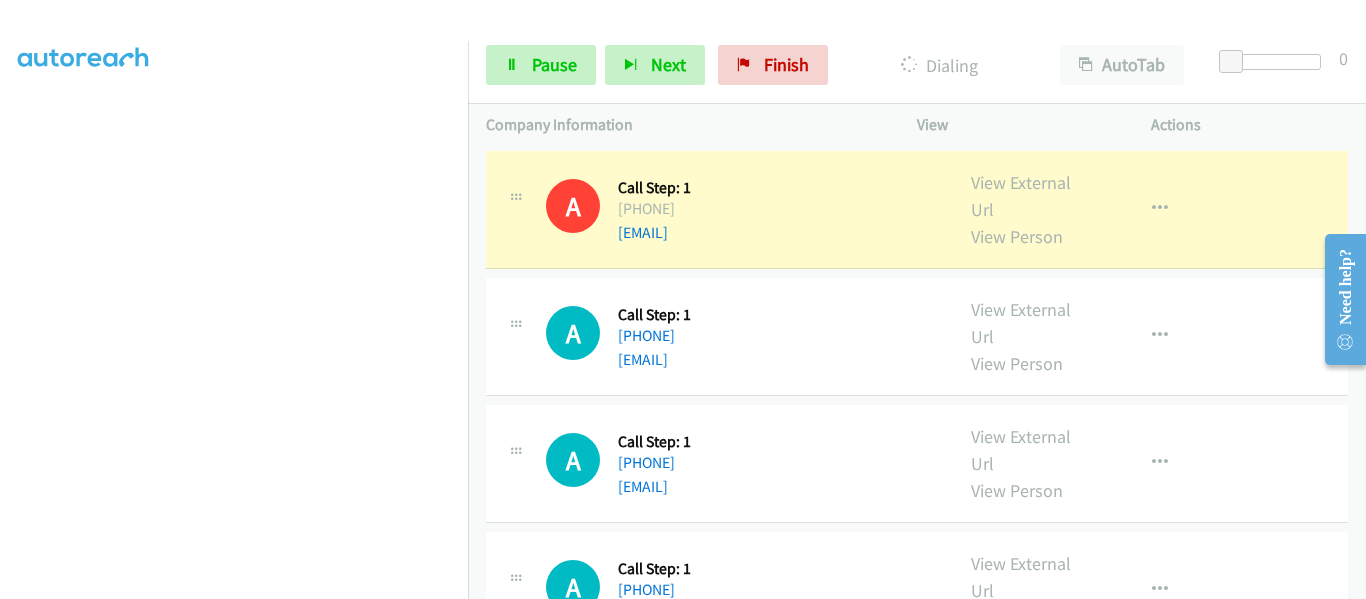 scroll, scrollTop: 522, scrollLeft: 0, axis: vertical 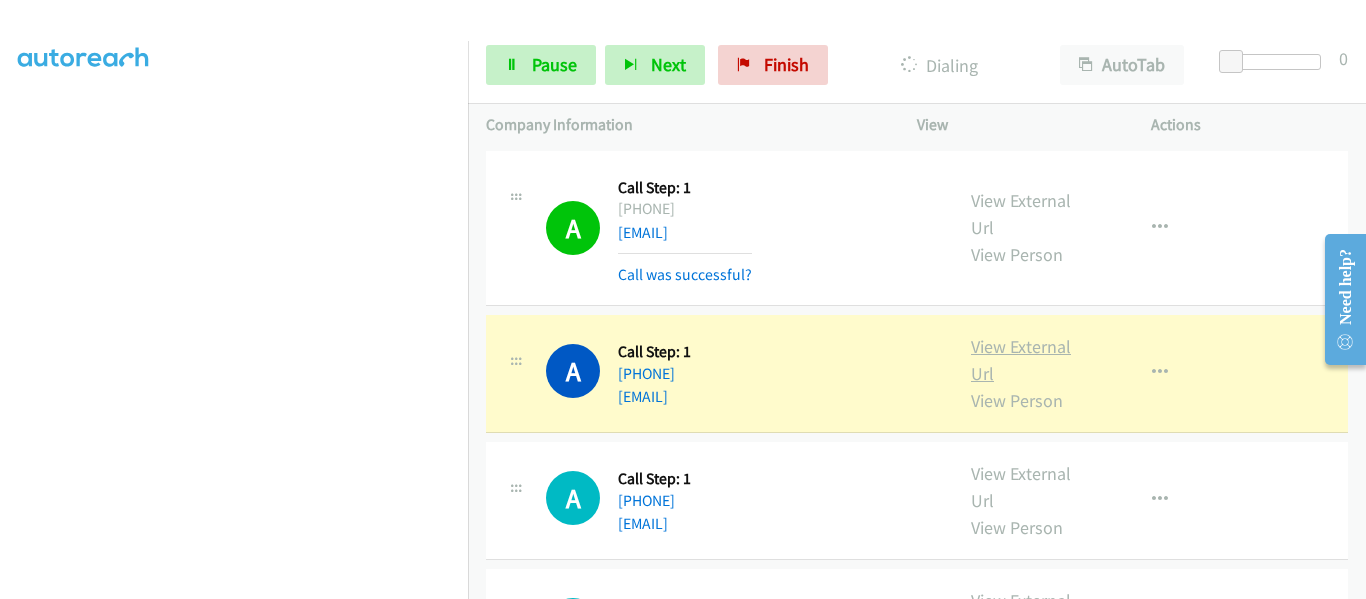 click on "View External Url" at bounding box center [1021, 360] 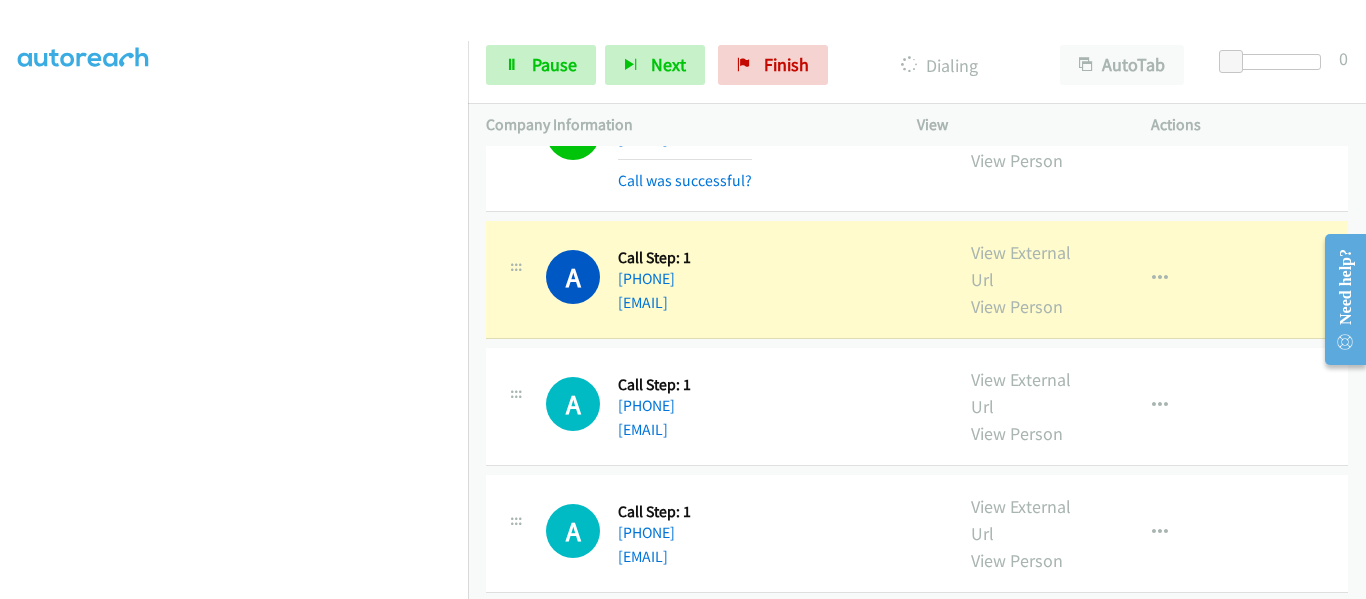 scroll, scrollTop: 600, scrollLeft: 0, axis: vertical 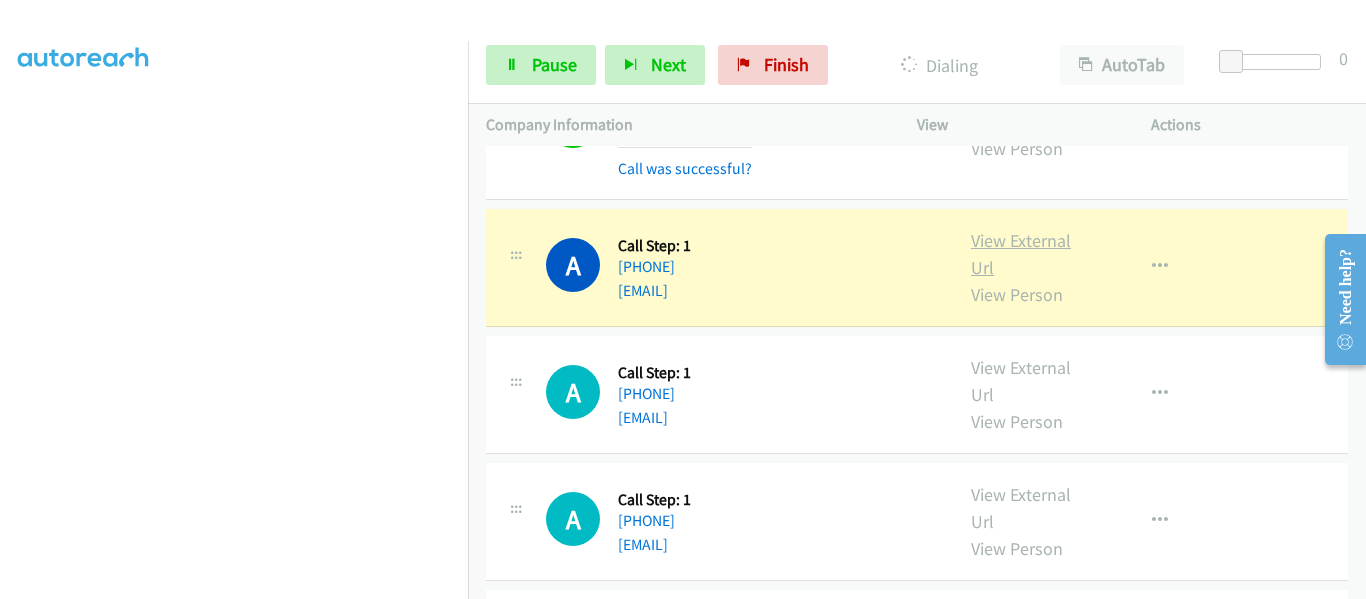 click on "View External Url" at bounding box center [1021, 254] 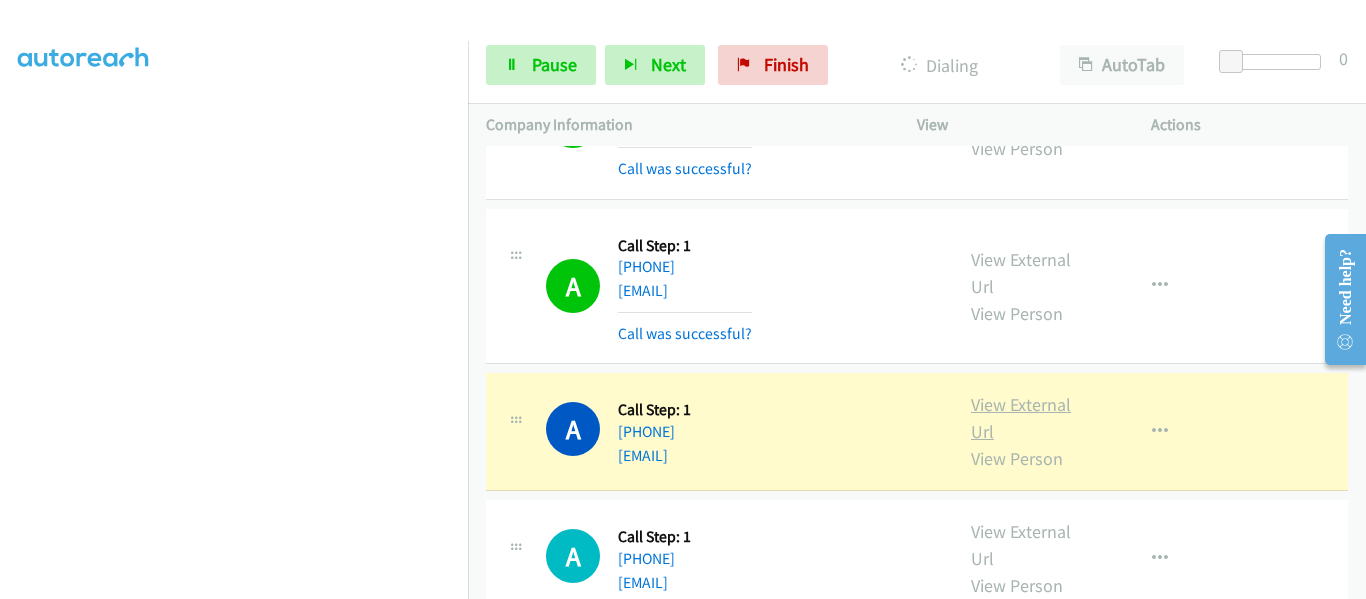 click on "View External Url" at bounding box center [1021, 418] 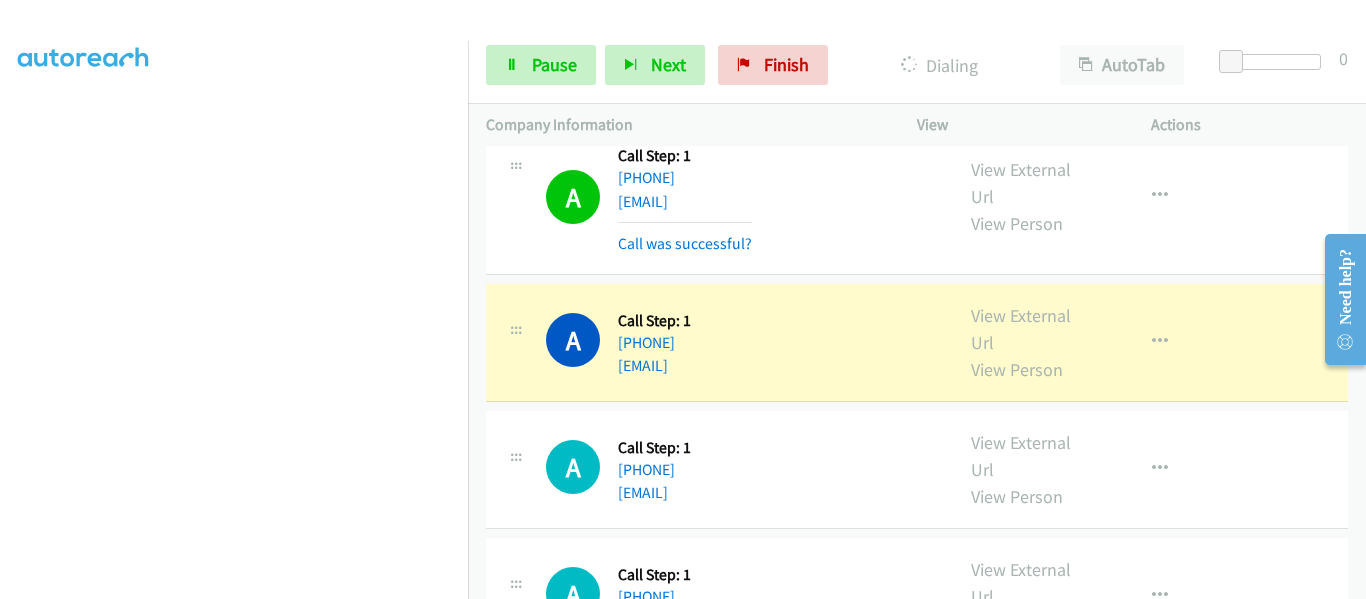 scroll, scrollTop: 900, scrollLeft: 0, axis: vertical 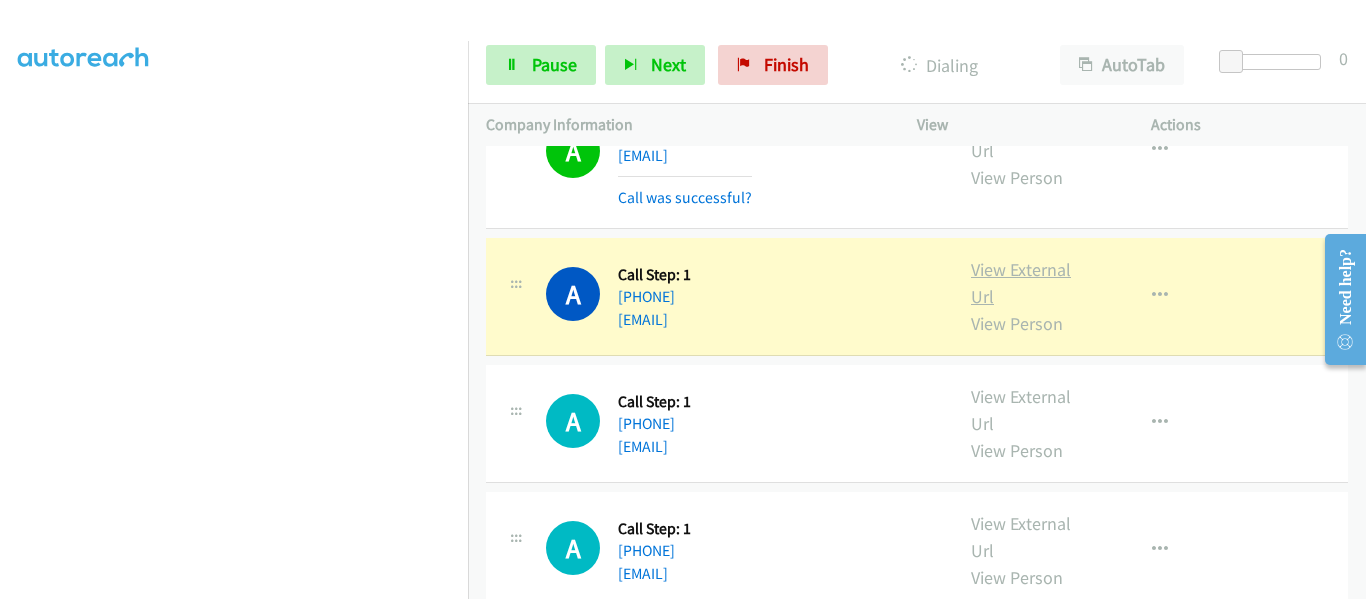 click on "View External Url" at bounding box center [1021, 283] 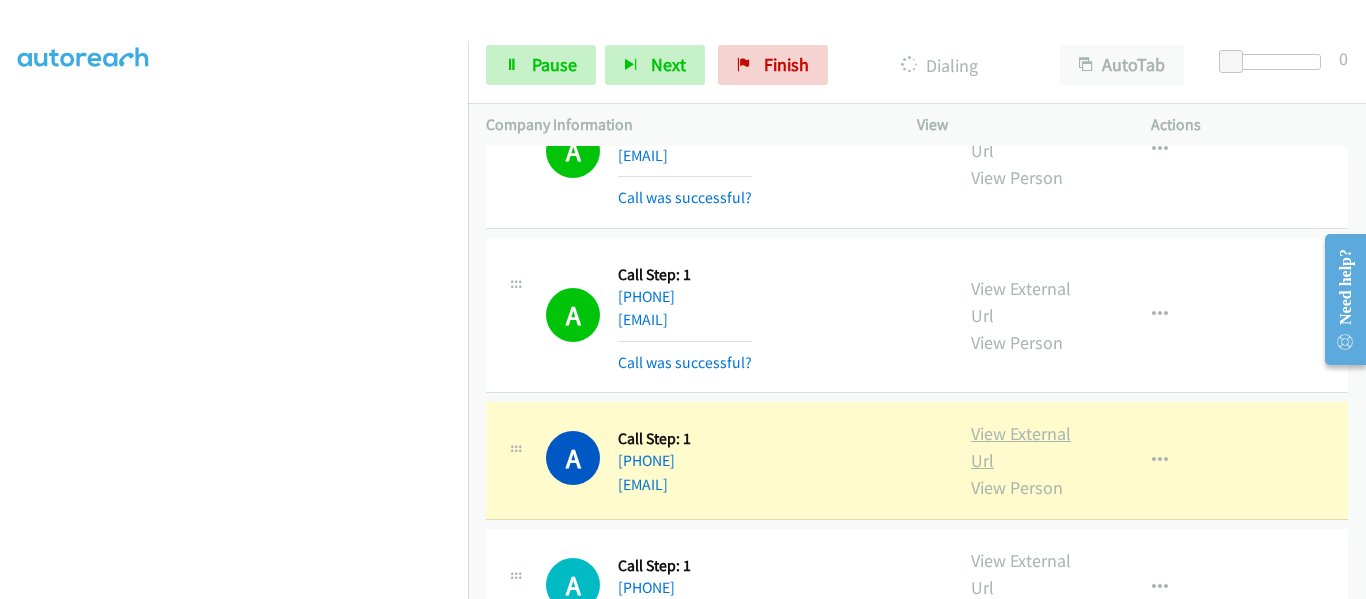 click on "View External Url" at bounding box center [1021, 447] 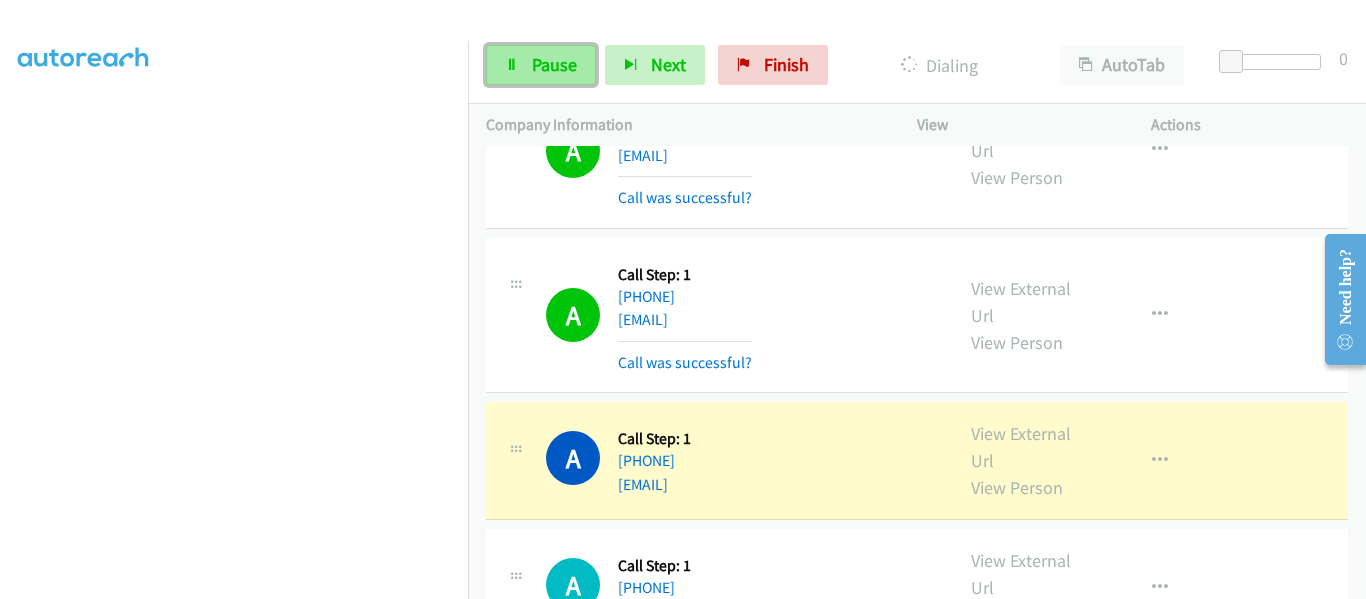 click at bounding box center (512, 66) 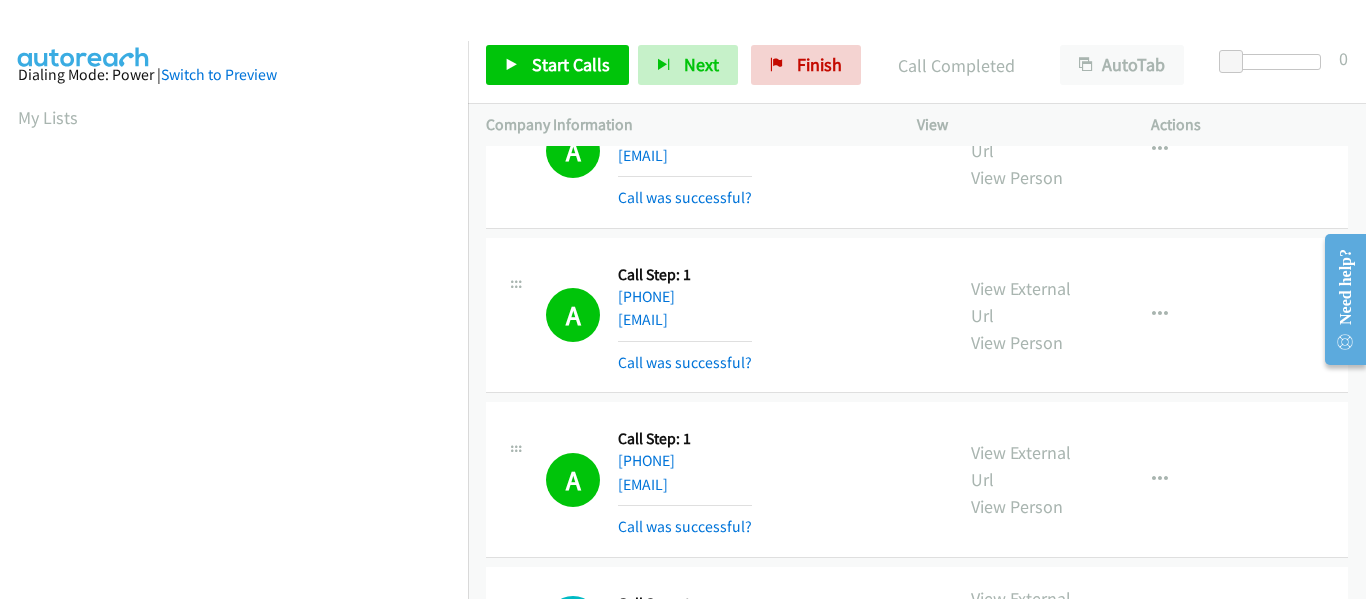 scroll, scrollTop: 0, scrollLeft: 0, axis: both 